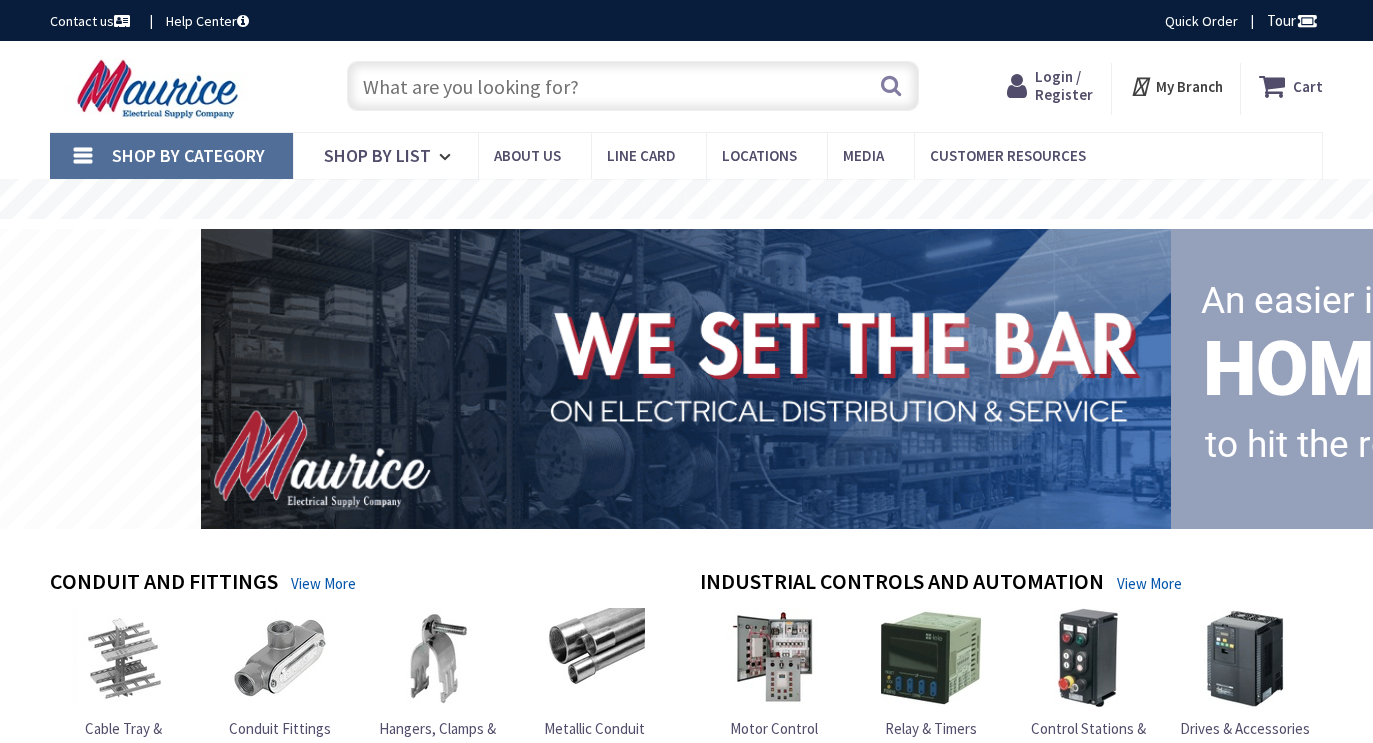 scroll, scrollTop: 0, scrollLeft: 0, axis: both 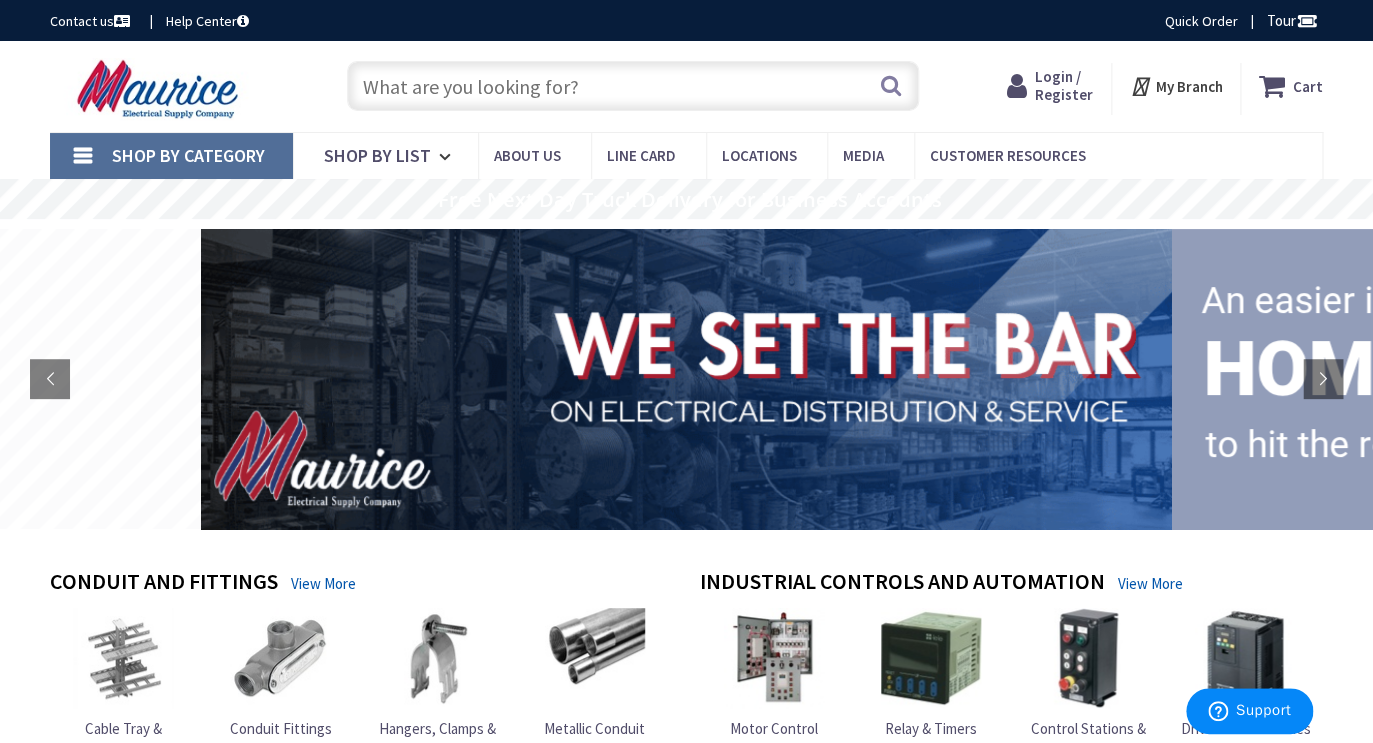 click on "Login / Register" at bounding box center (1064, 85) 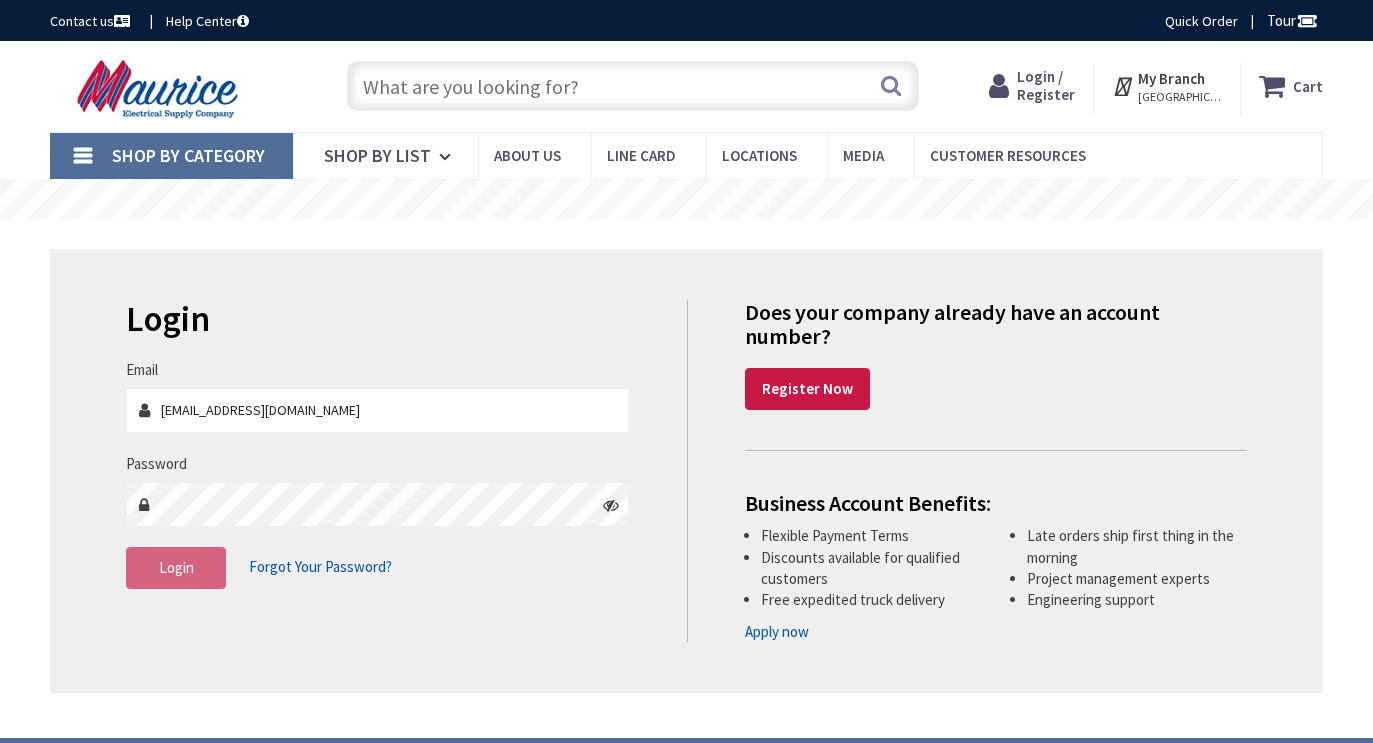 scroll, scrollTop: 0, scrollLeft: 0, axis: both 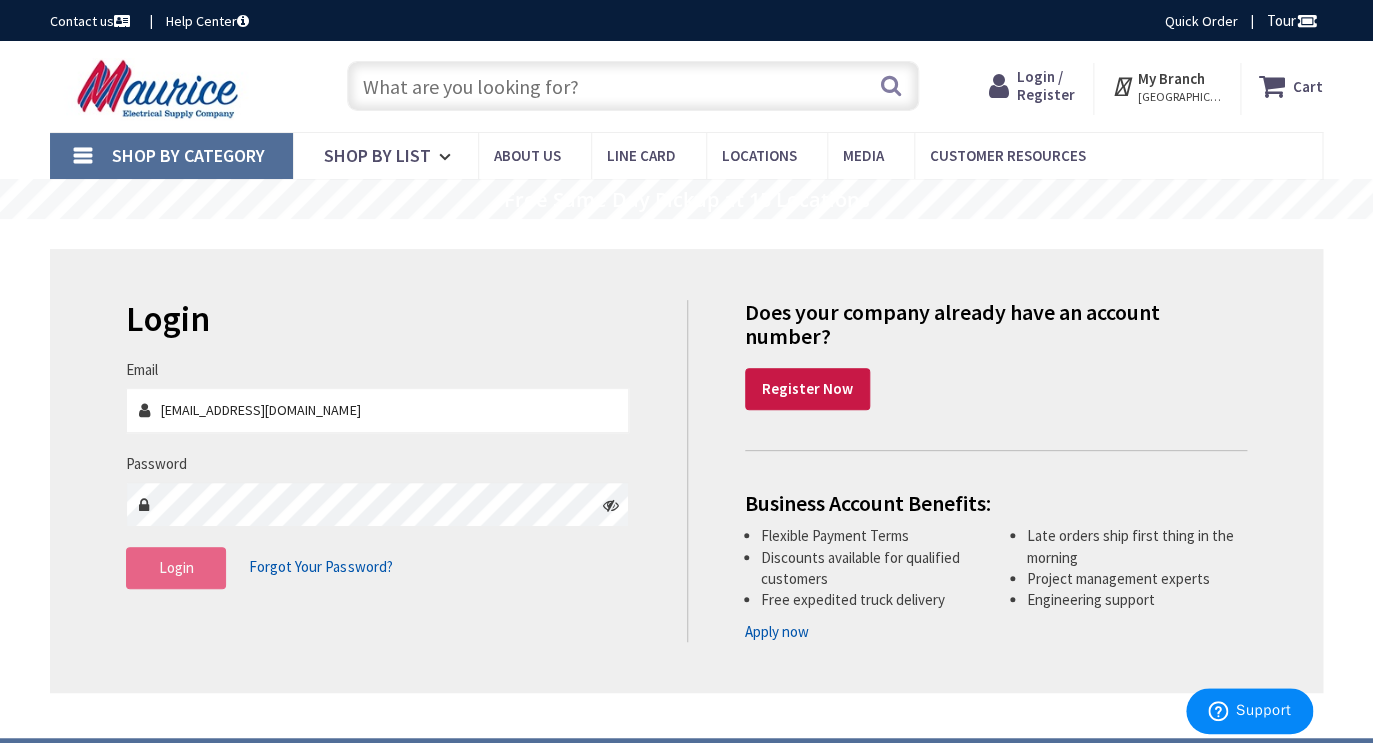 type on "[EMAIL_ADDRESS][DOMAIN_NAME]" 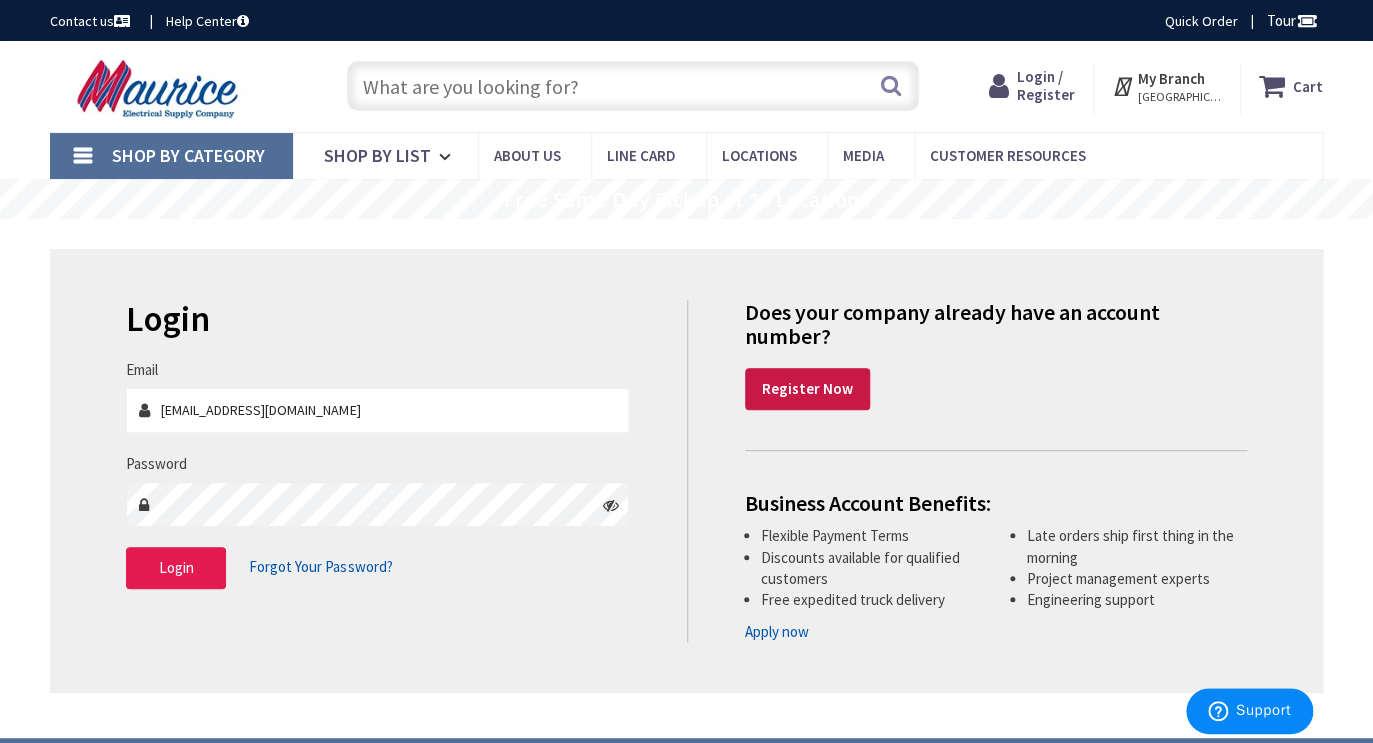 click on "Login" at bounding box center [176, 567] 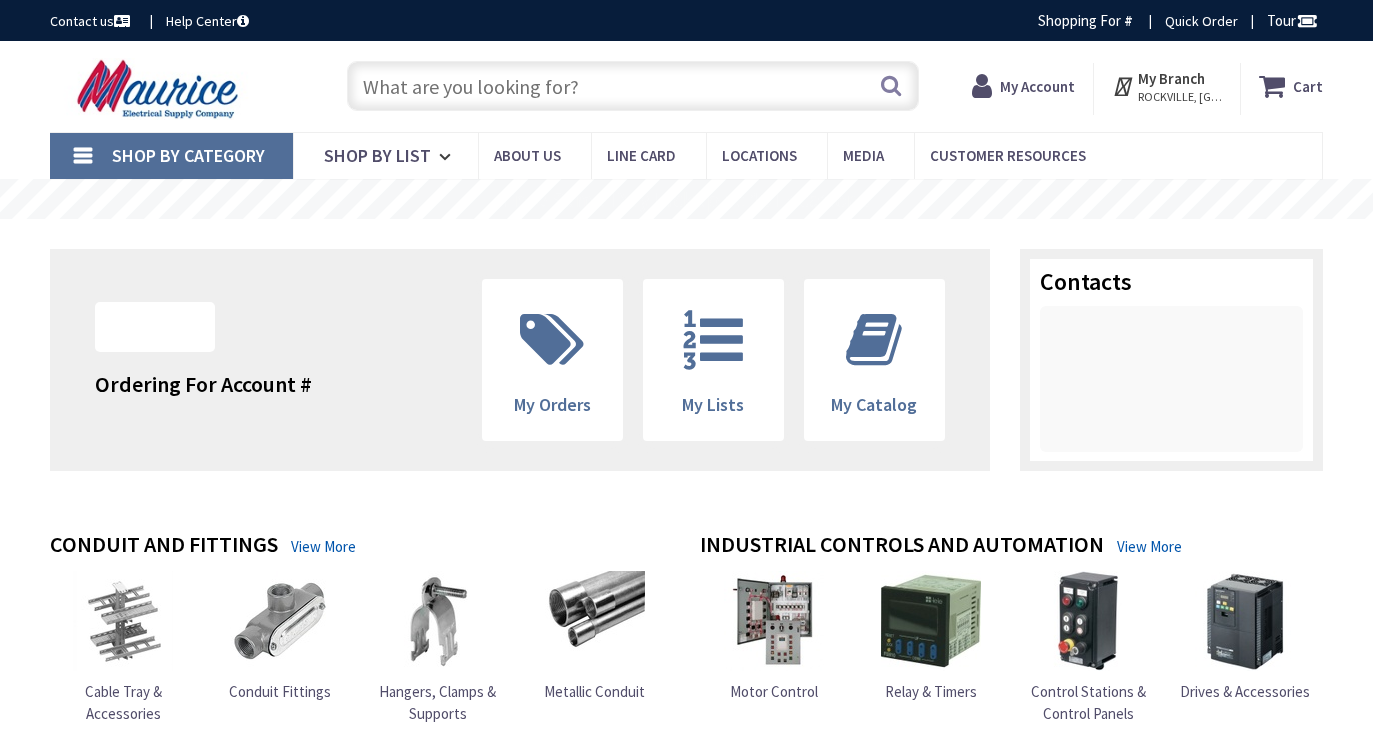 scroll, scrollTop: 0, scrollLeft: 0, axis: both 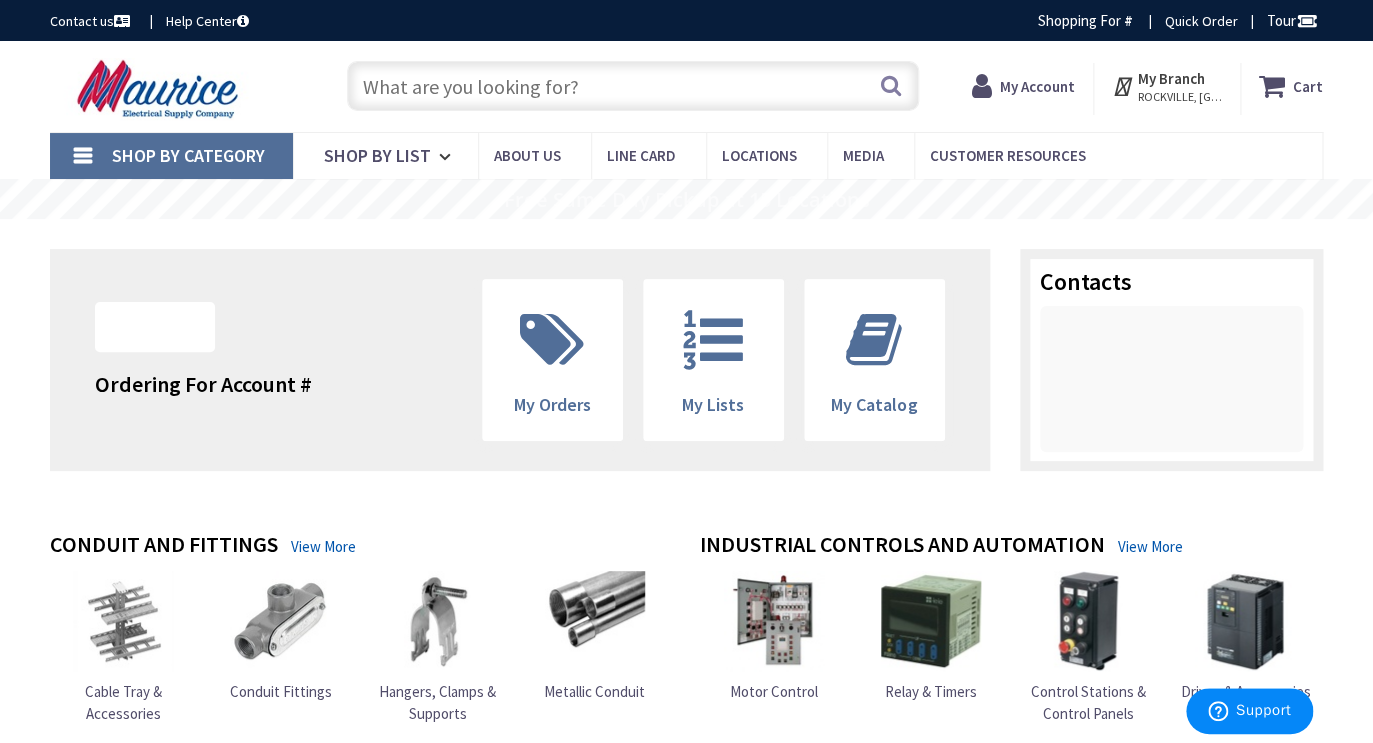 click at bounding box center (633, 86) 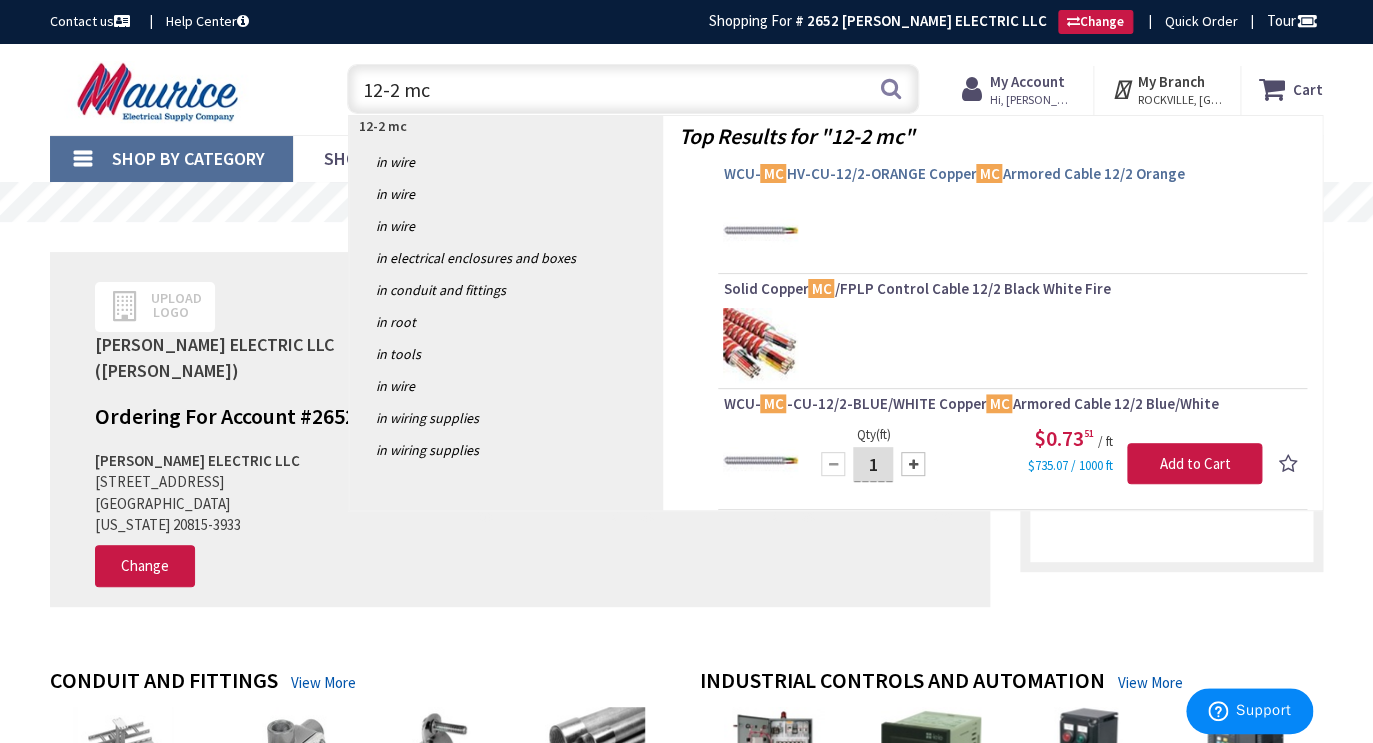 scroll, scrollTop: 0, scrollLeft: 0, axis: both 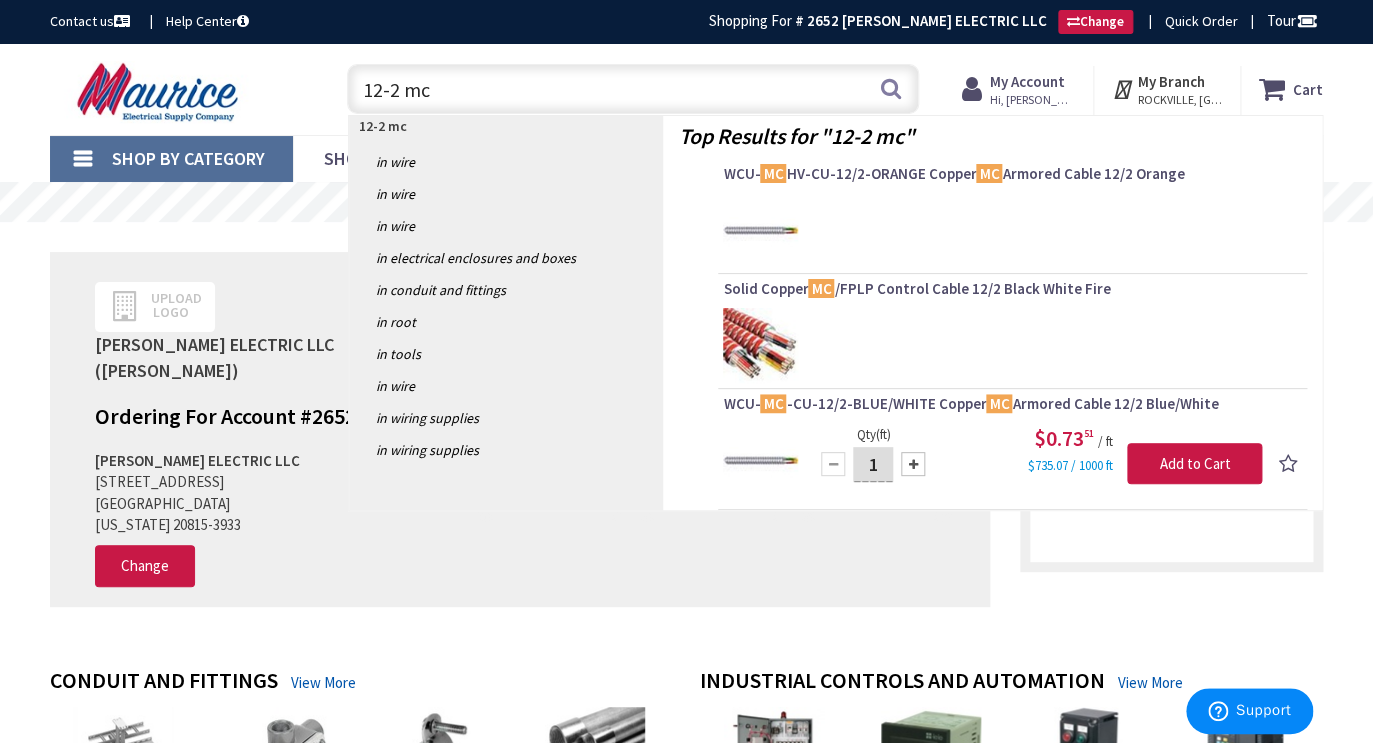 click on "WCU- MC HV-CU-12/2-ORANGE Copper  MC  Armored Cable 12/2 Orange" at bounding box center [1012, 174] 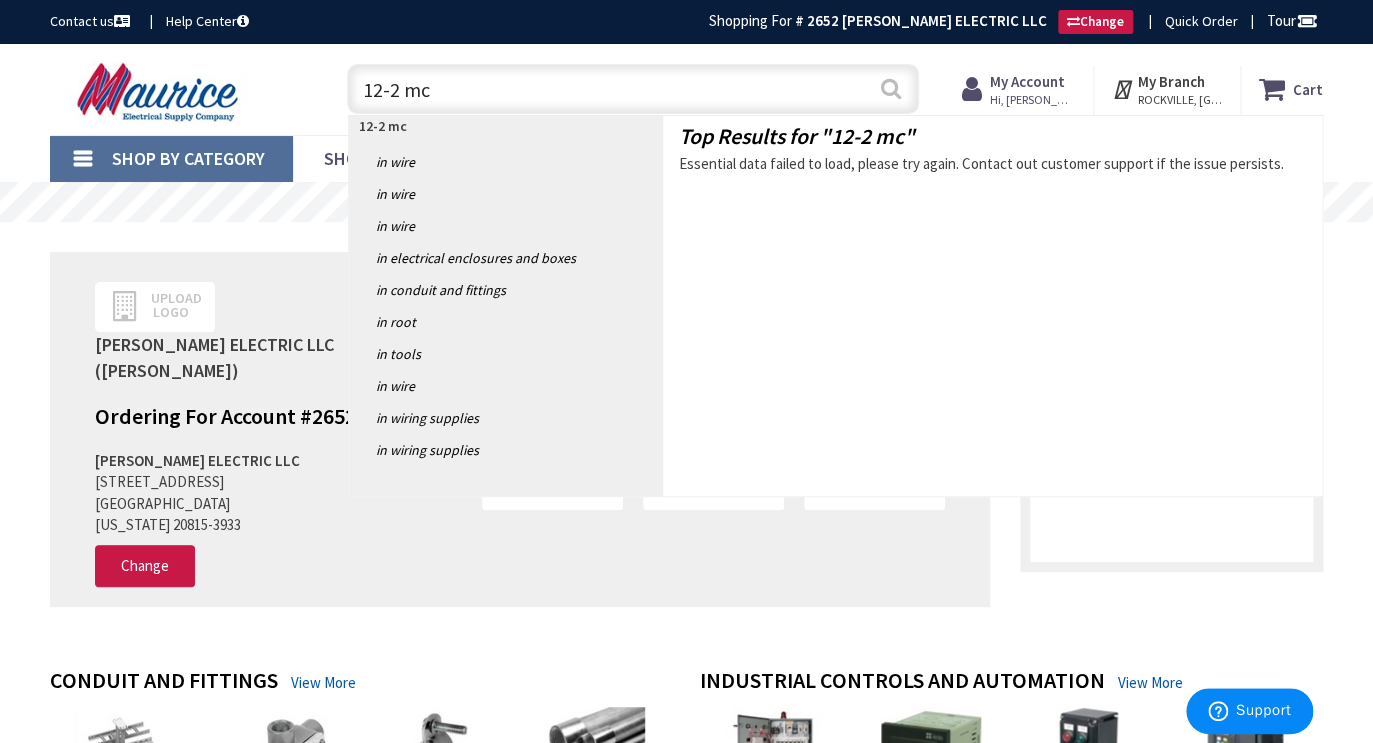 click on "Search" at bounding box center (891, 88) 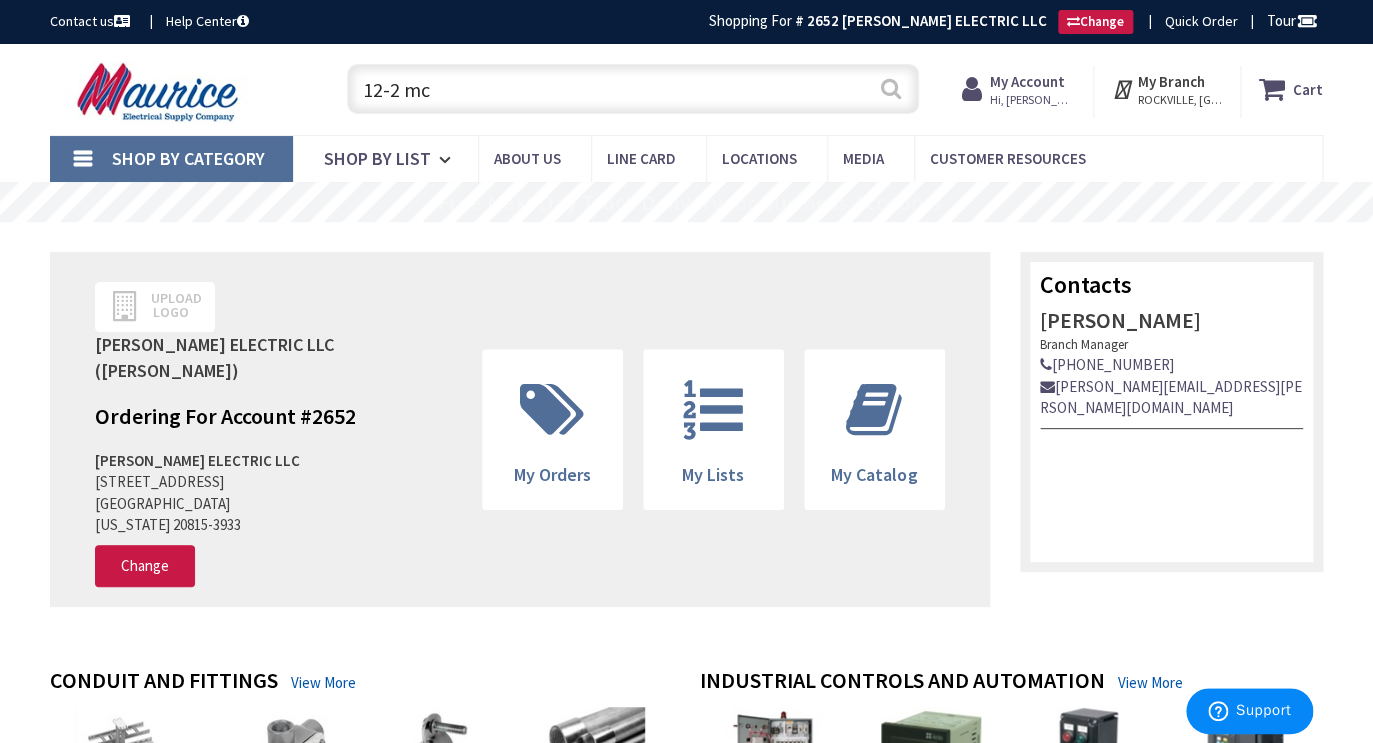 click on "Search" at bounding box center (891, 88) 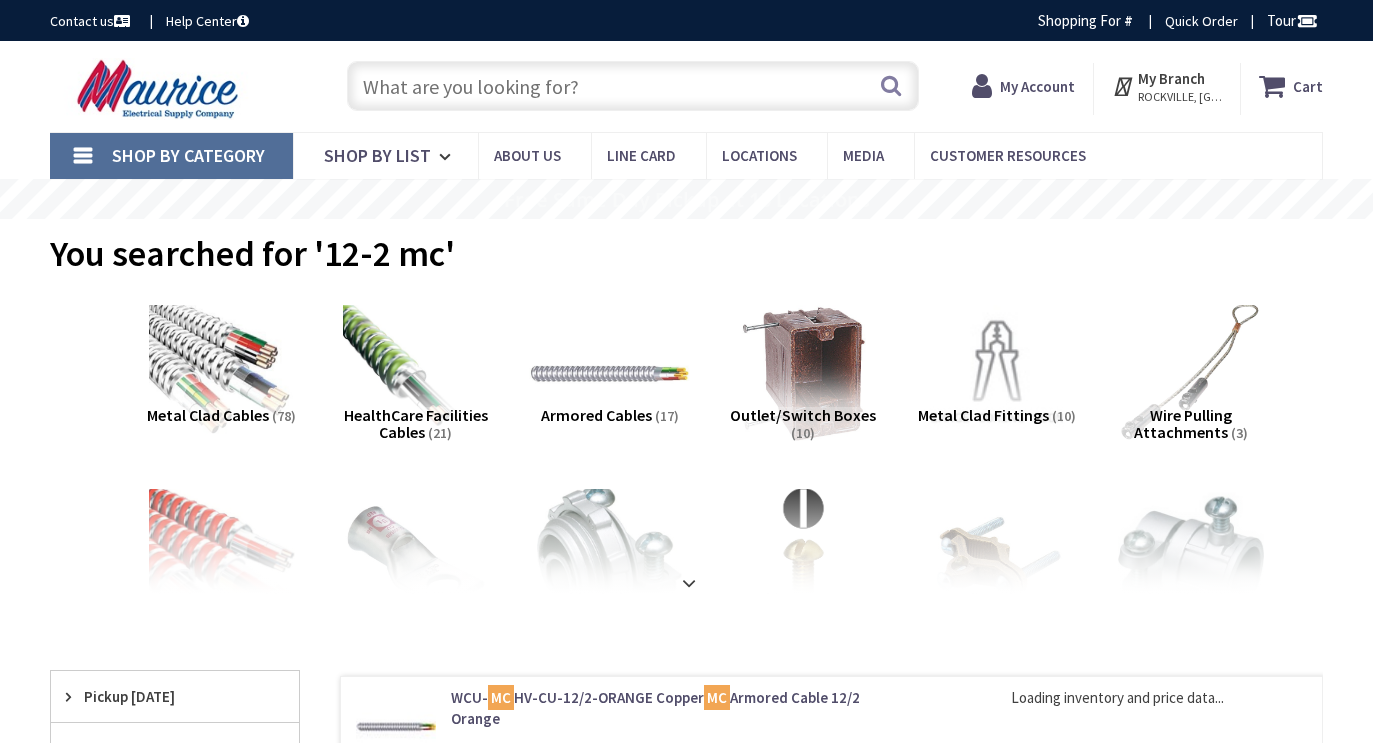 scroll, scrollTop: 0, scrollLeft: 0, axis: both 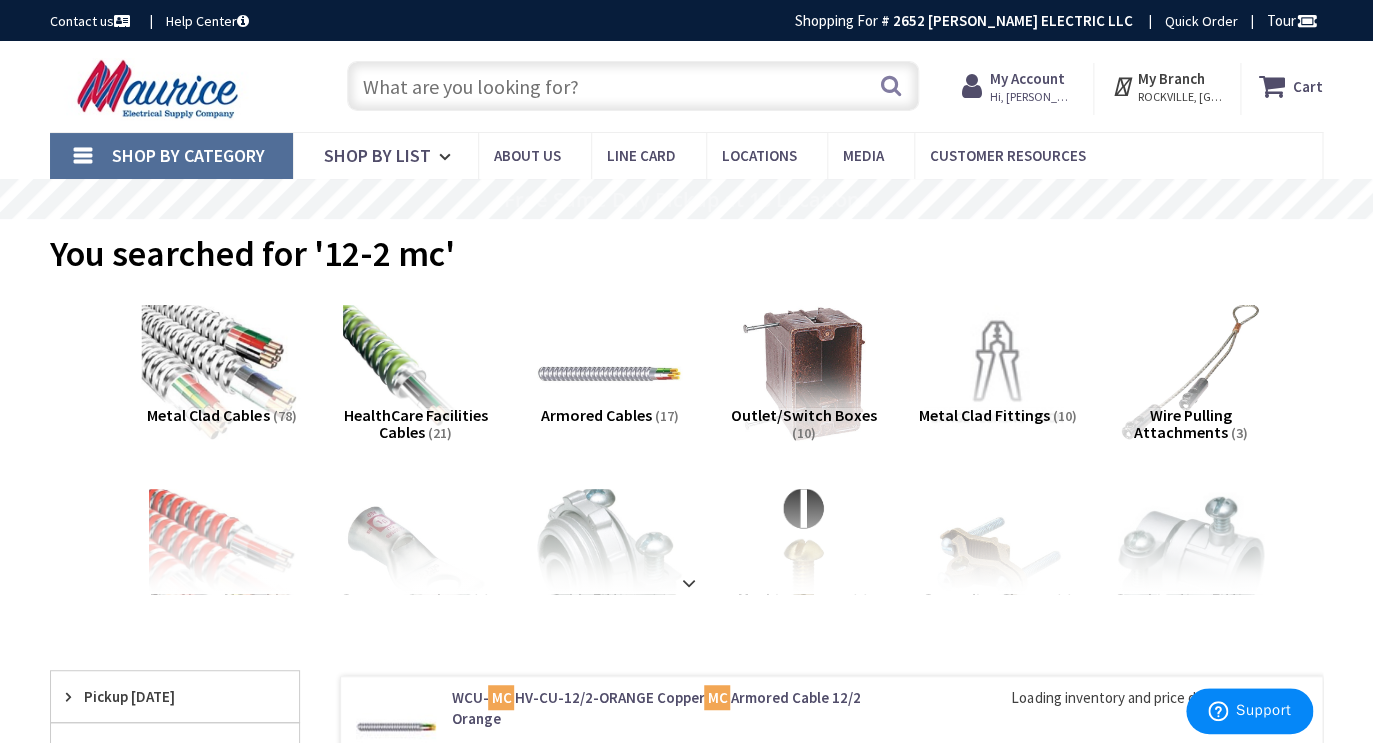 click at bounding box center (222, 374) 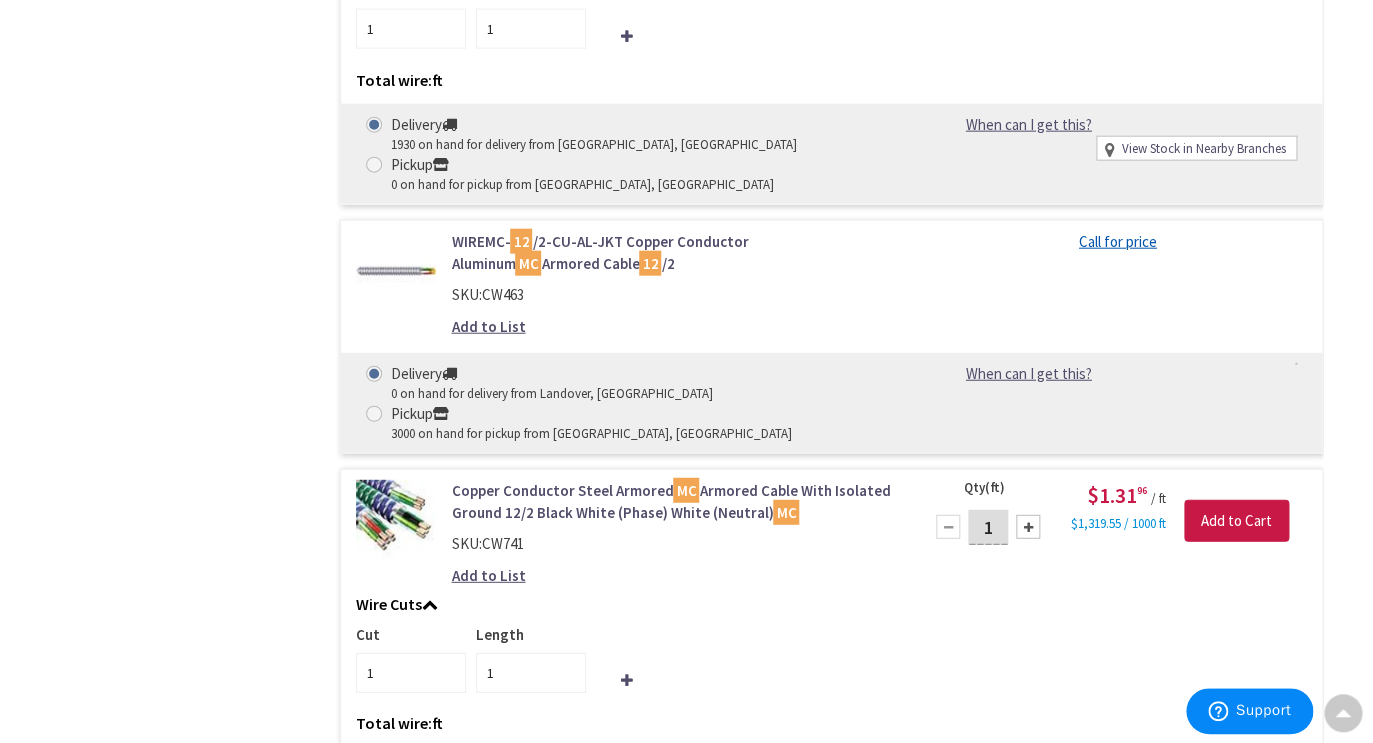 scroll, scrollTop: 1633, scrollLeft: 0, axis: vertical 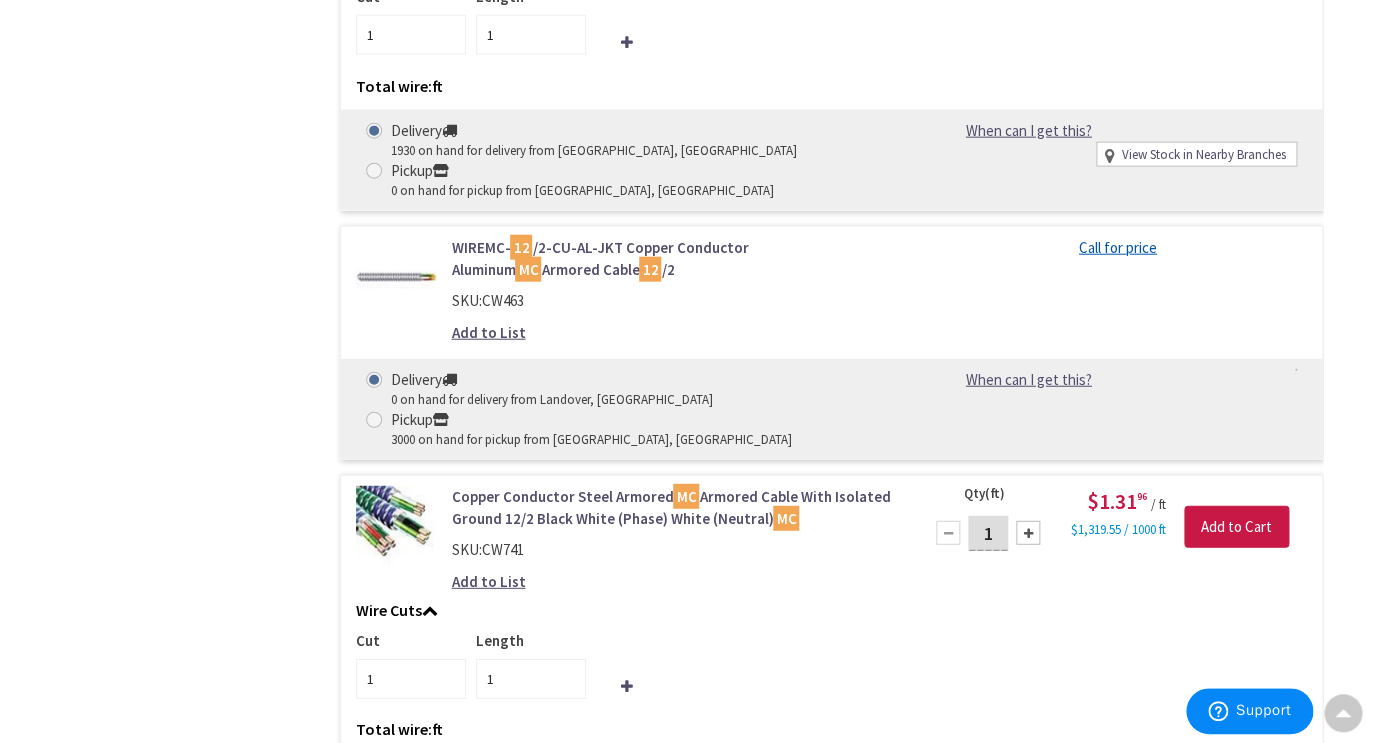click on "WIREMC- 12 /2-CU-AL-JKT Copper Conductor Aluminum  MC  Armored Cable  12 /2" at bounding box center [674, 258] 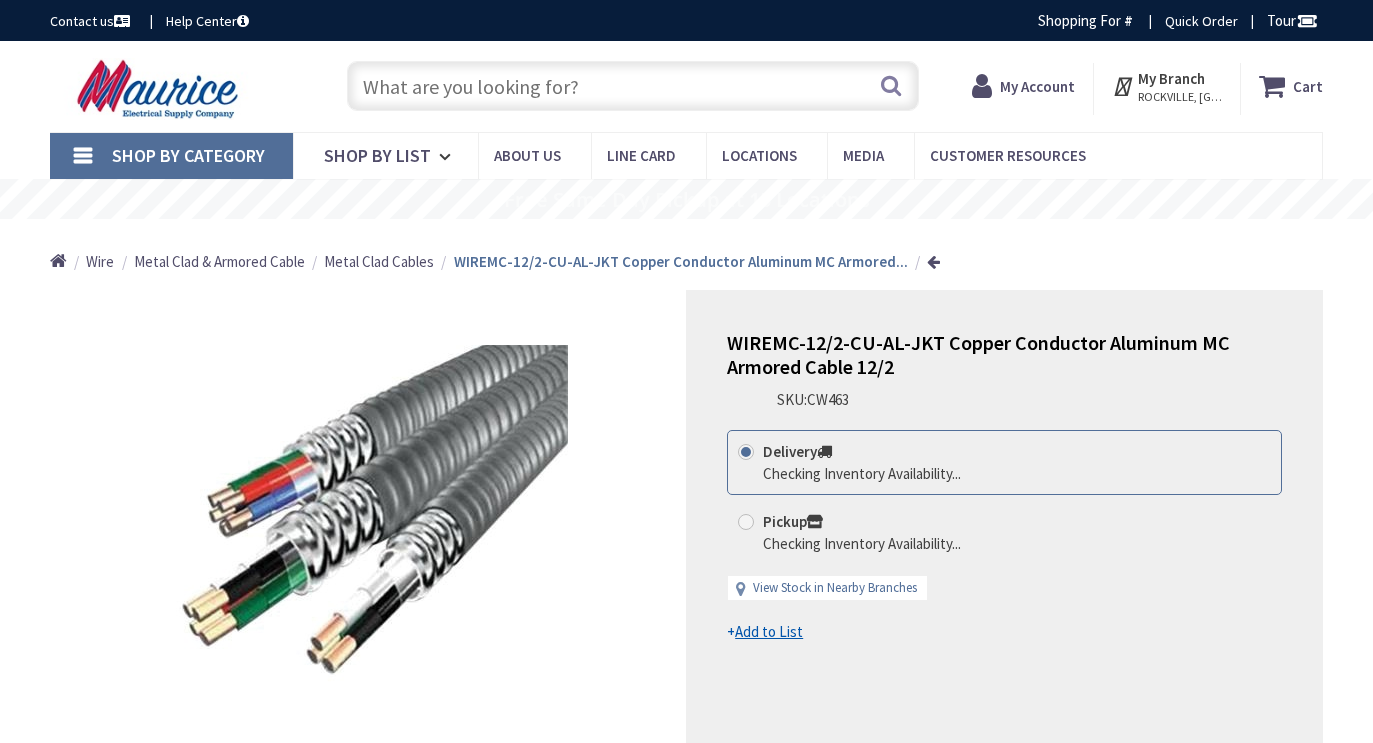 scroll, scrollTop: 0, scrollLeft: 0, axis: both 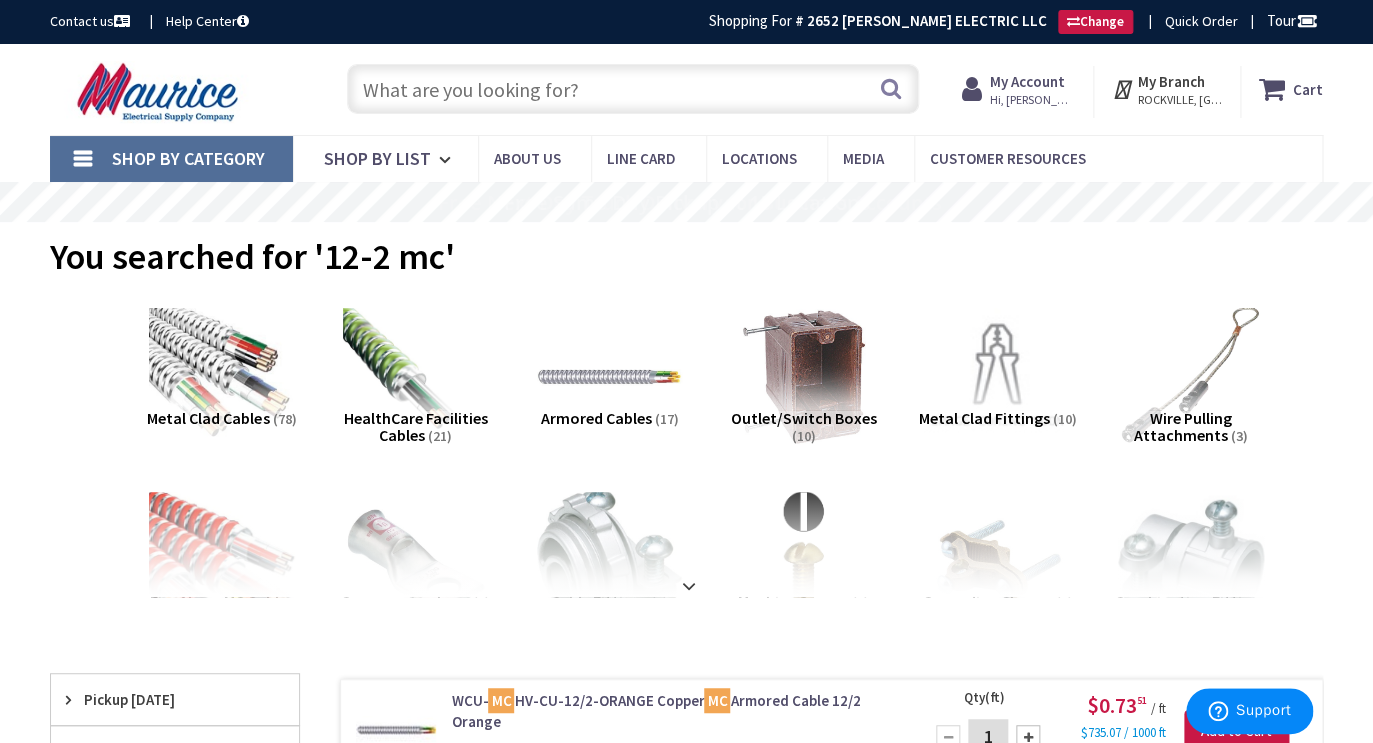 click at bounding box center [633, 89] 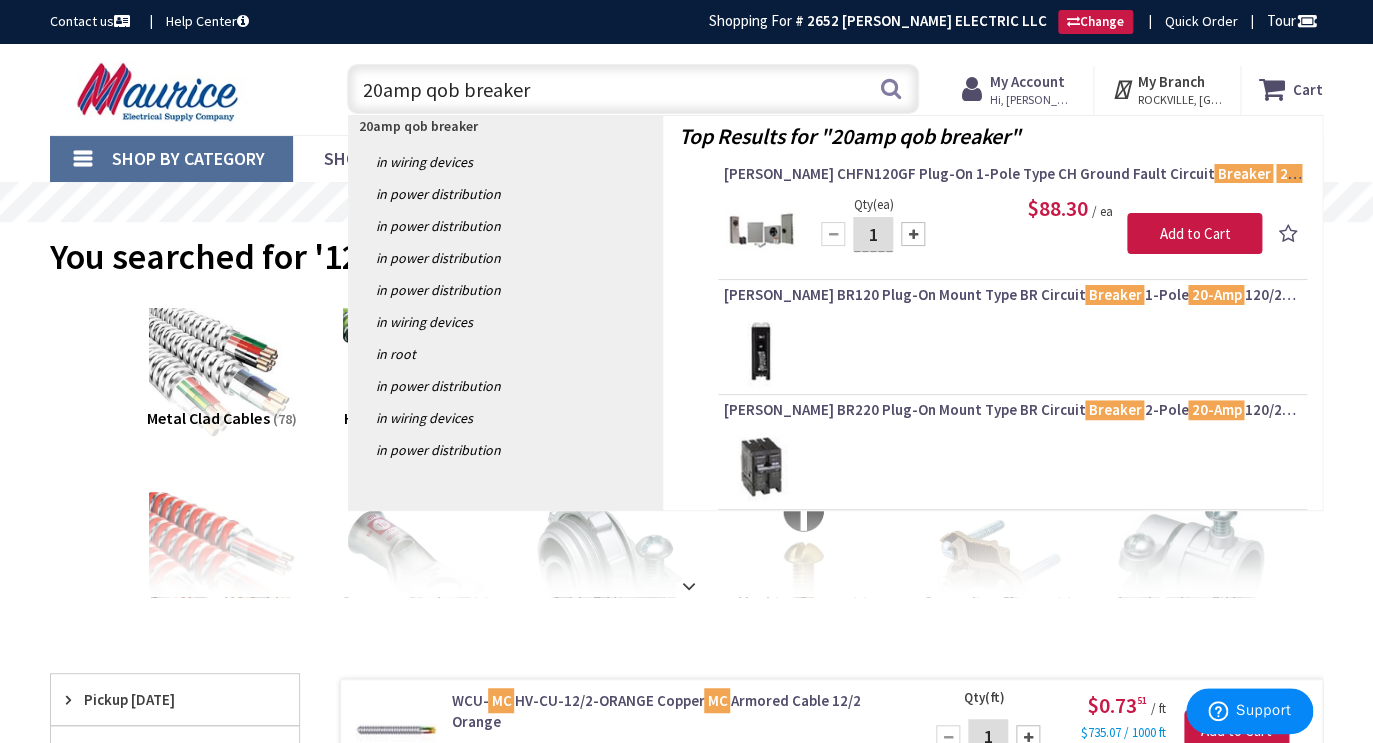 click on "20amp qob breaker" at bounding box center [633, 89] 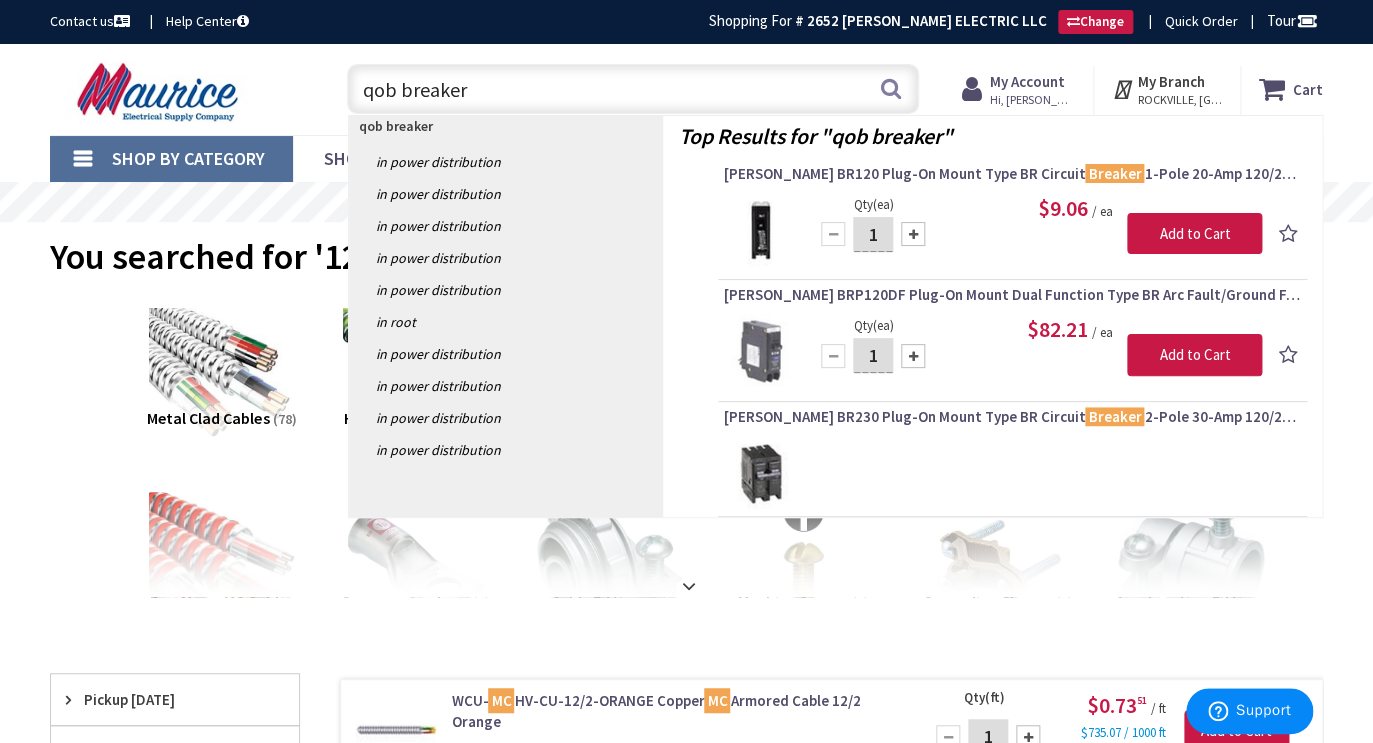 click on "qob breaker" at bounding box center [633, 89] 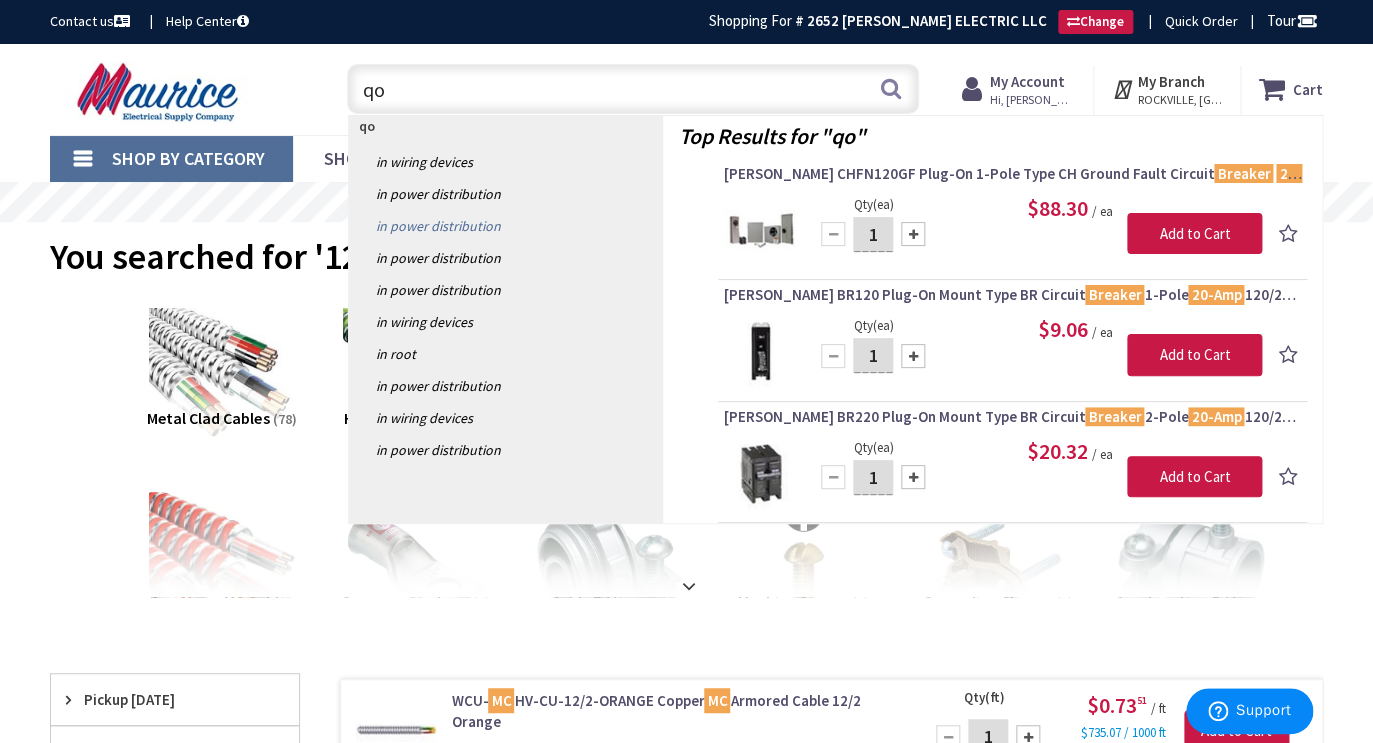 type on "q" 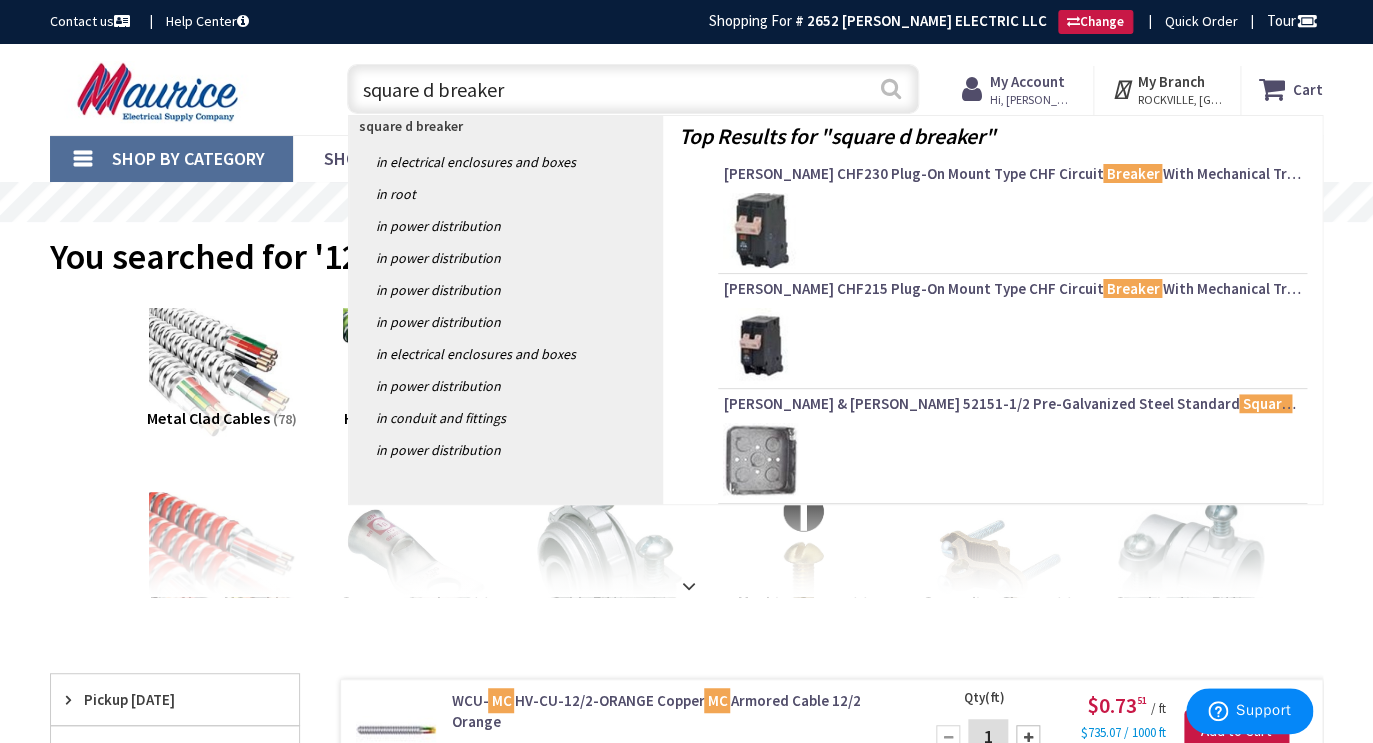 type on "square d breaker" 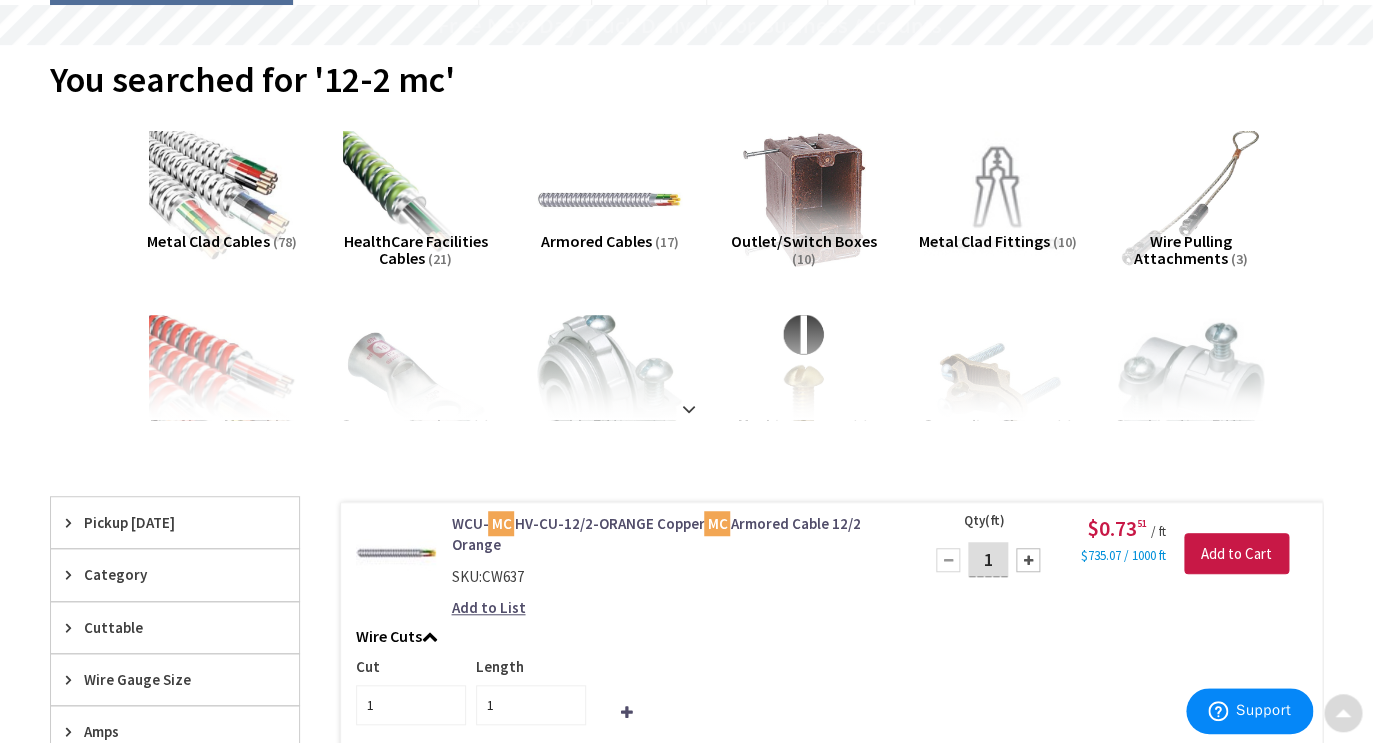 scroll, scrollTop: 189, scrollLeft: 0, axis: vertical 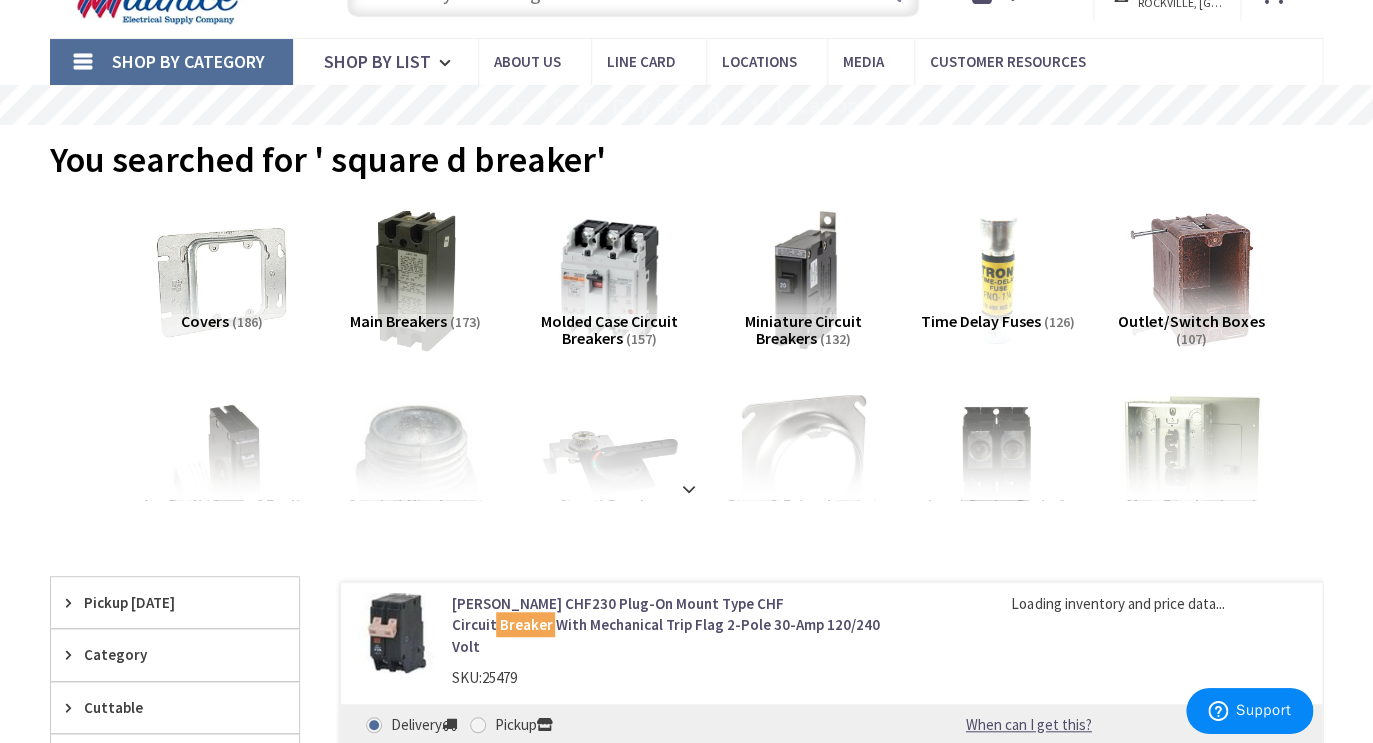 click on "Miniature Circuit Breakers" at bounding box center (803, 330) 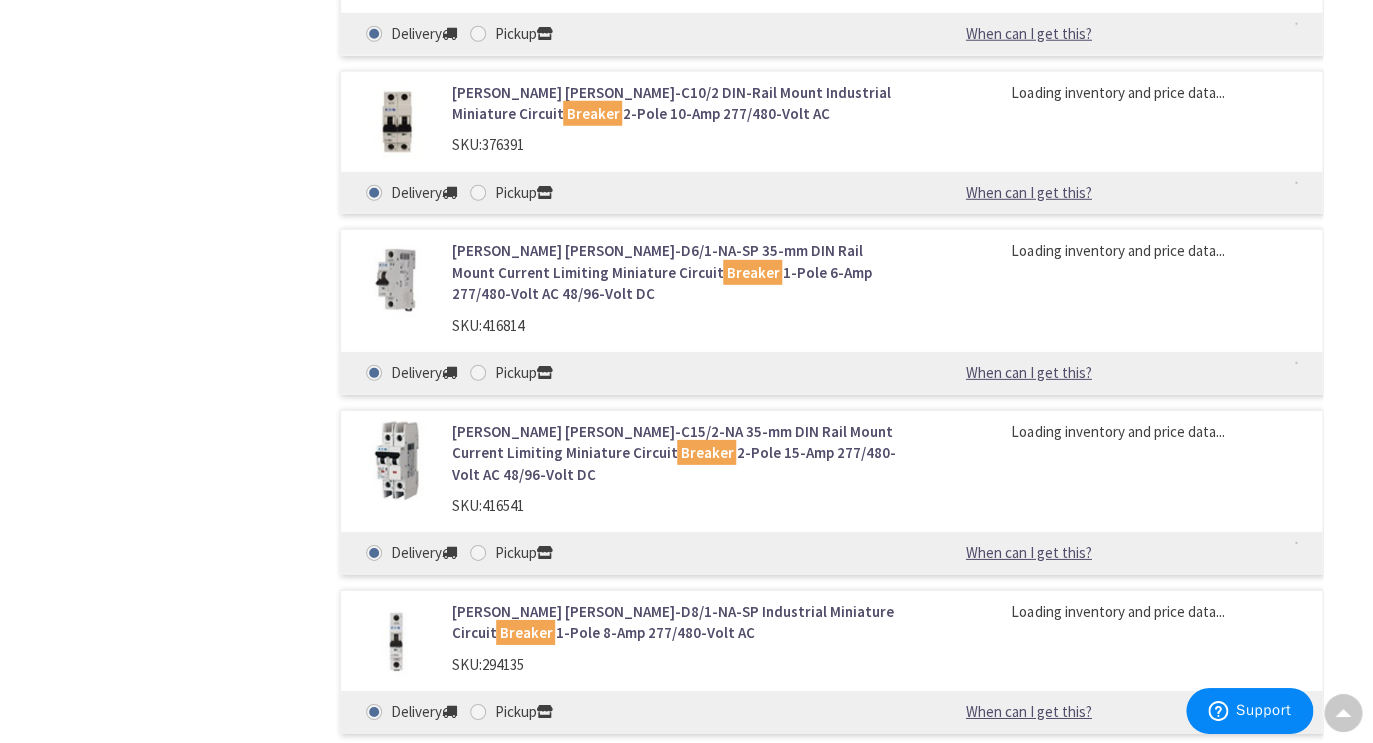 scroll, scrollTop: 24916, scrollLeft: 0, axis: vertical 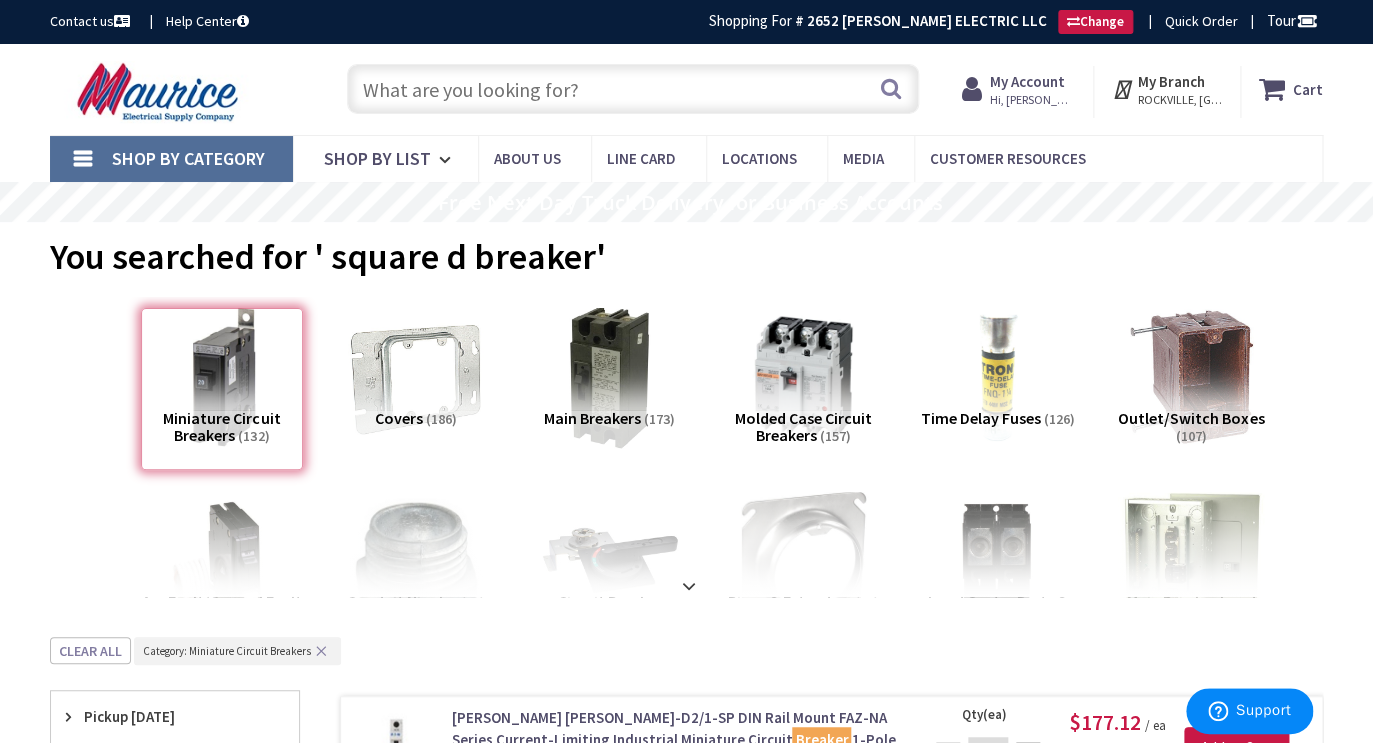 click at bounding box center [633, 89] 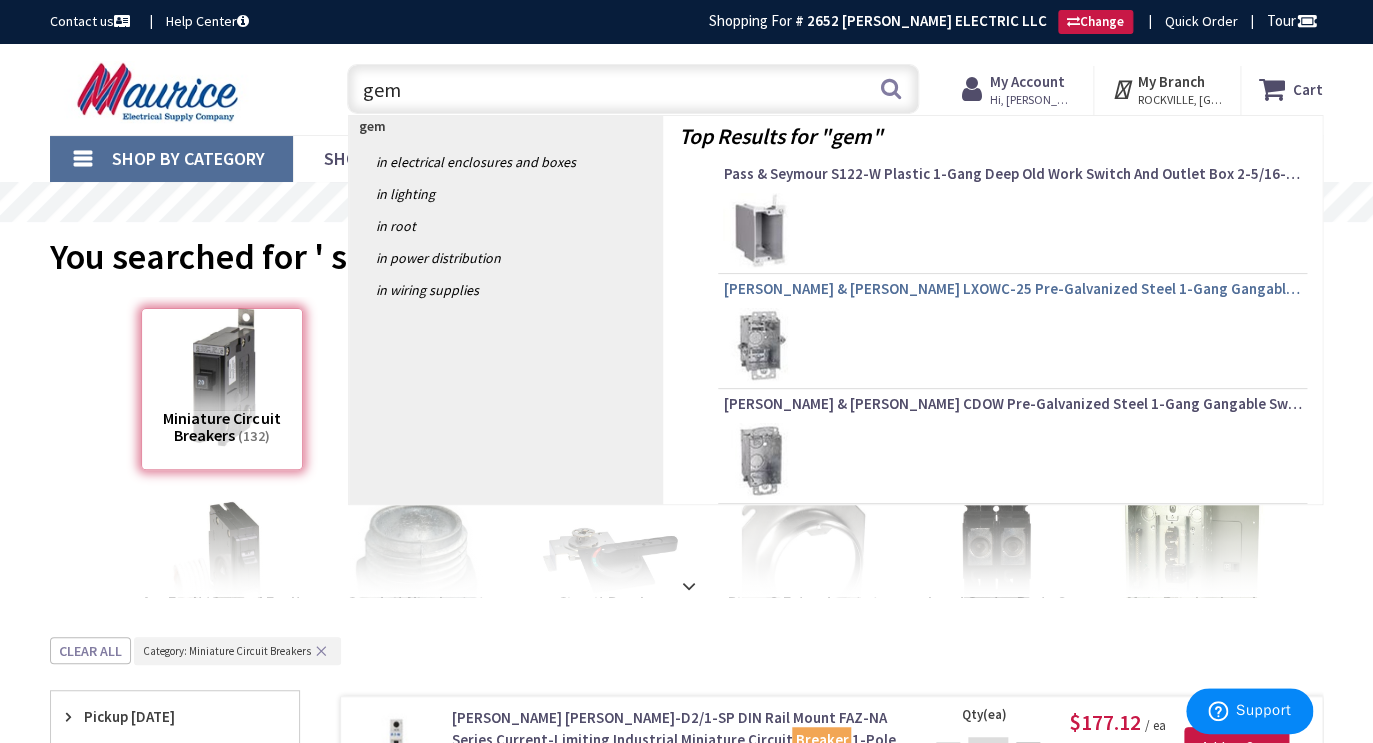type on "gem" 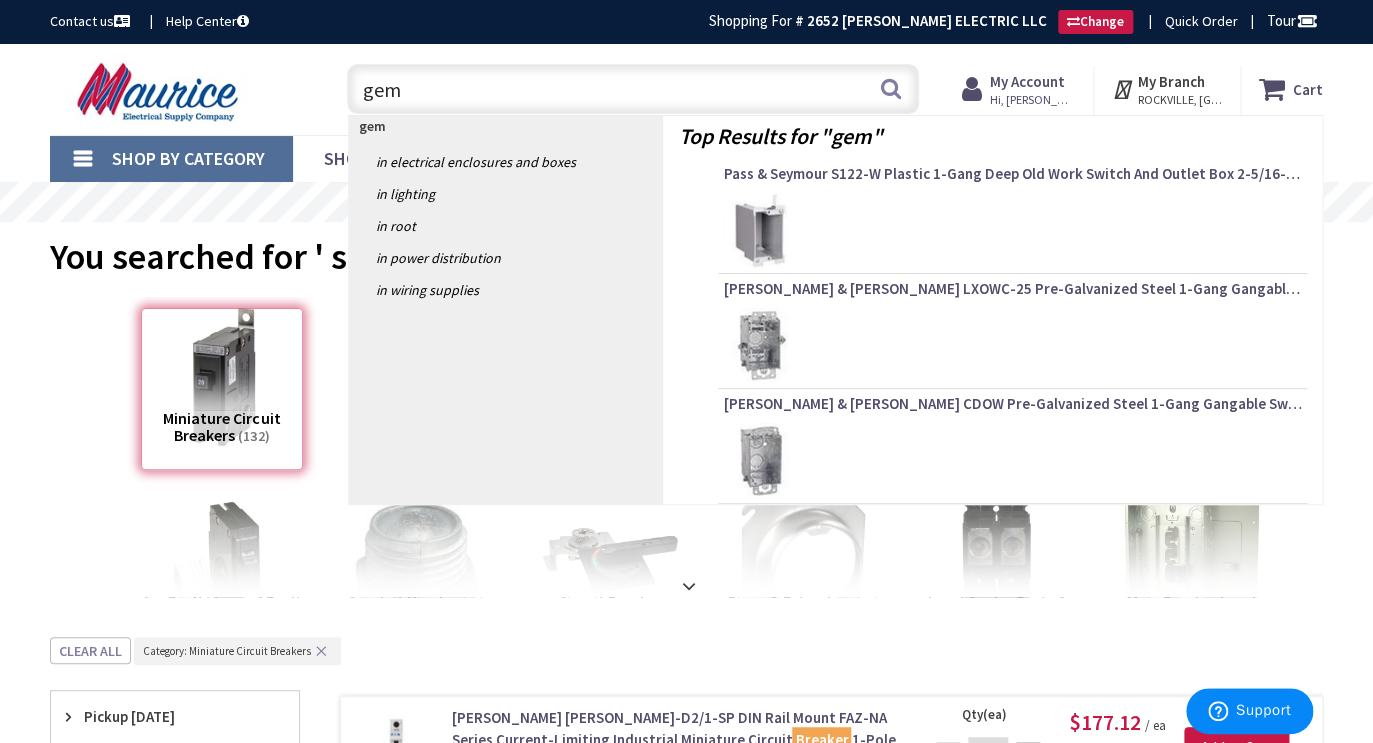 click on "[PERSON_NAME] & [PERSON_NAME] LXOWC-25 Pre-Galvanized Steel 1-Gang Gangable Switch Box 2-Inch x 3-Inch x 2-1/2-Inch 12.5-Cubic-Inch Steel City® Adjust-A-Box®" at bounding box center [1012, 289] 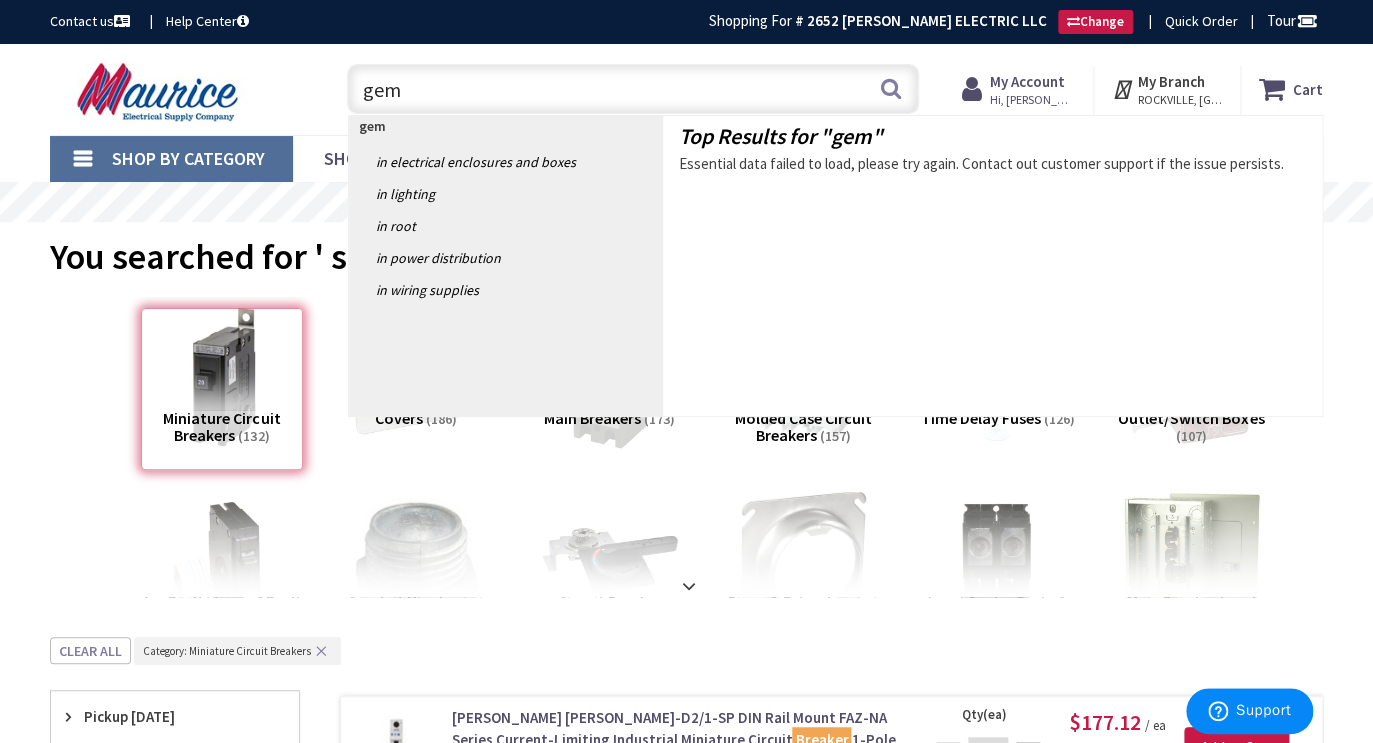 click on "Top Results for " gem "
Essential data failed to load, please try again. Contact out customer support if the issue persists." at bounding box center (992, 266) 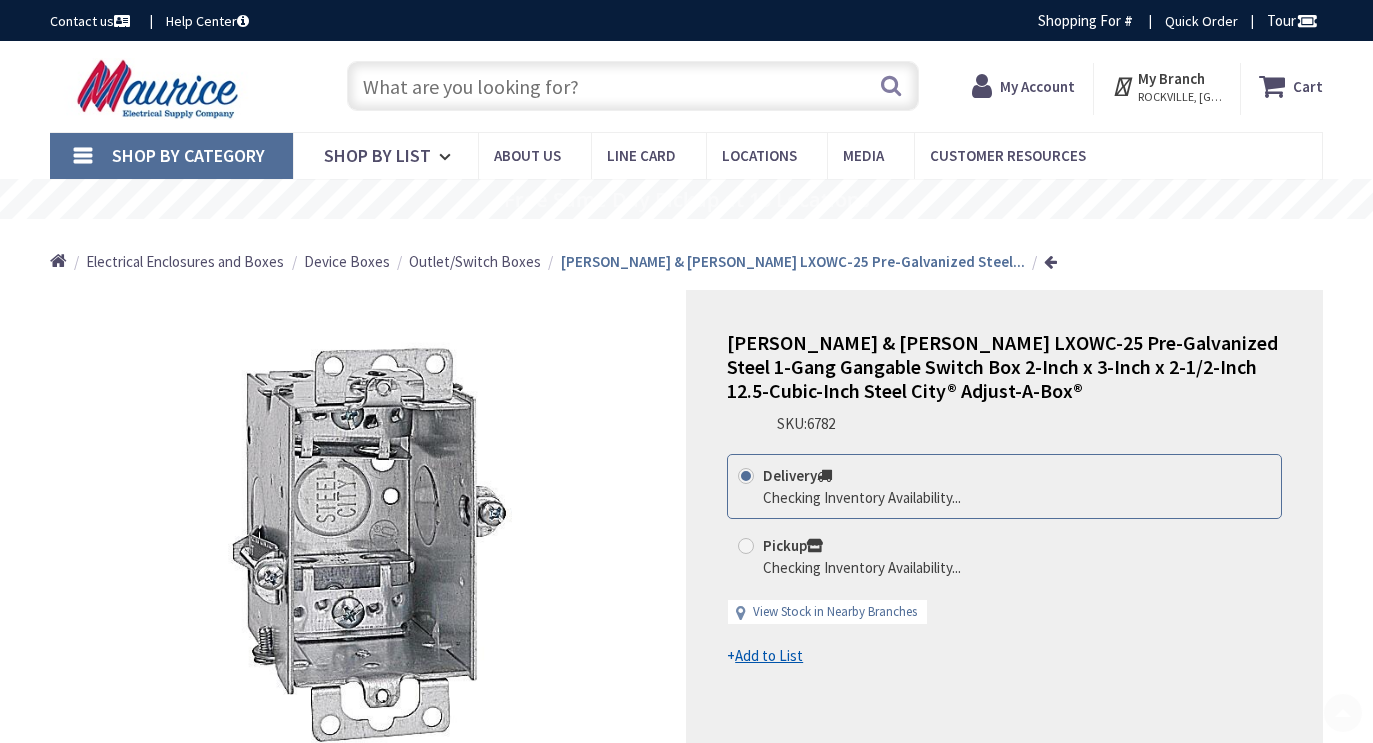 scroll, scrollTop: 218, scrollLeft: 0, axis: vertical 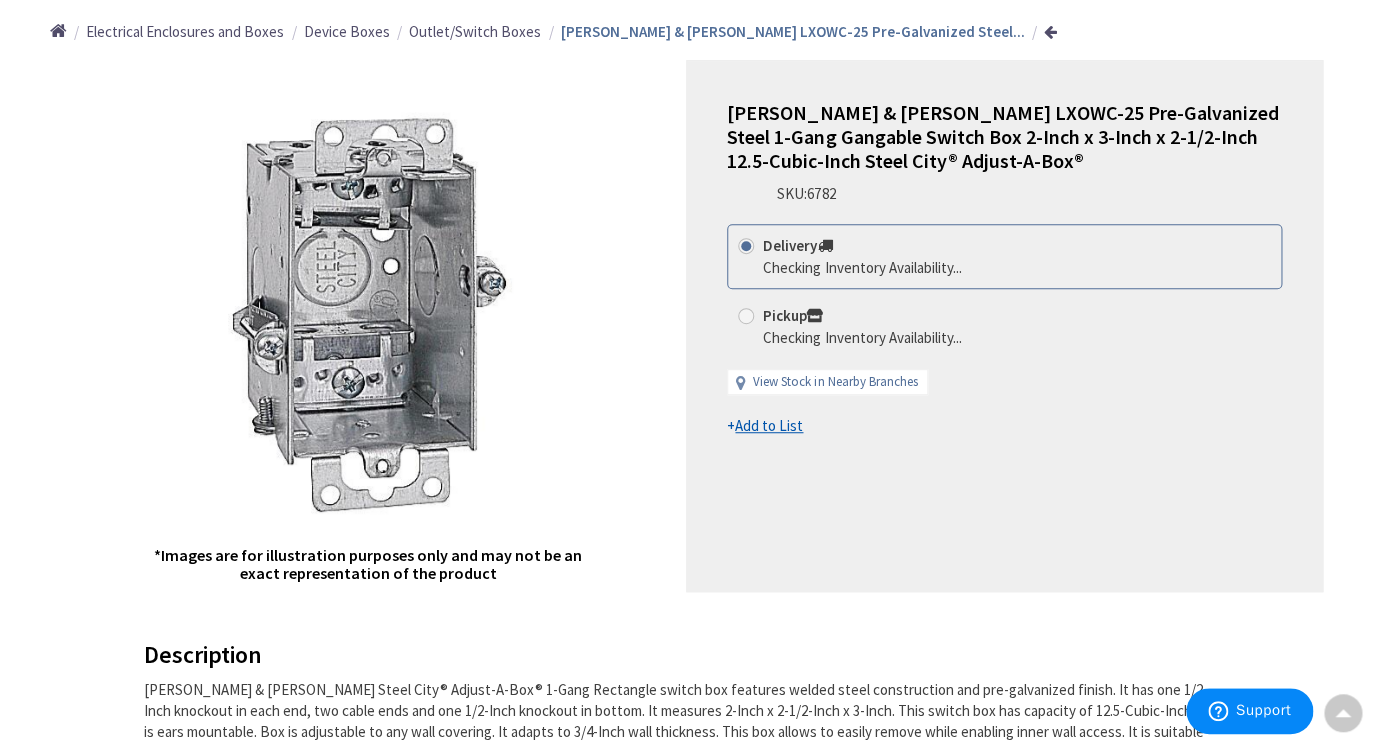 click on "[PERSON_NAME] & [PERSON_NAME] LXOWC-25 Pre-Galvanized Steel 1-Gang Gangable Switch Box 2-Inch x 3-Inch x 2-1/2-Inch 12.5-Cubic-Inch Steel City® Adjust-A-Box®" at bounding box center (1002, 136) 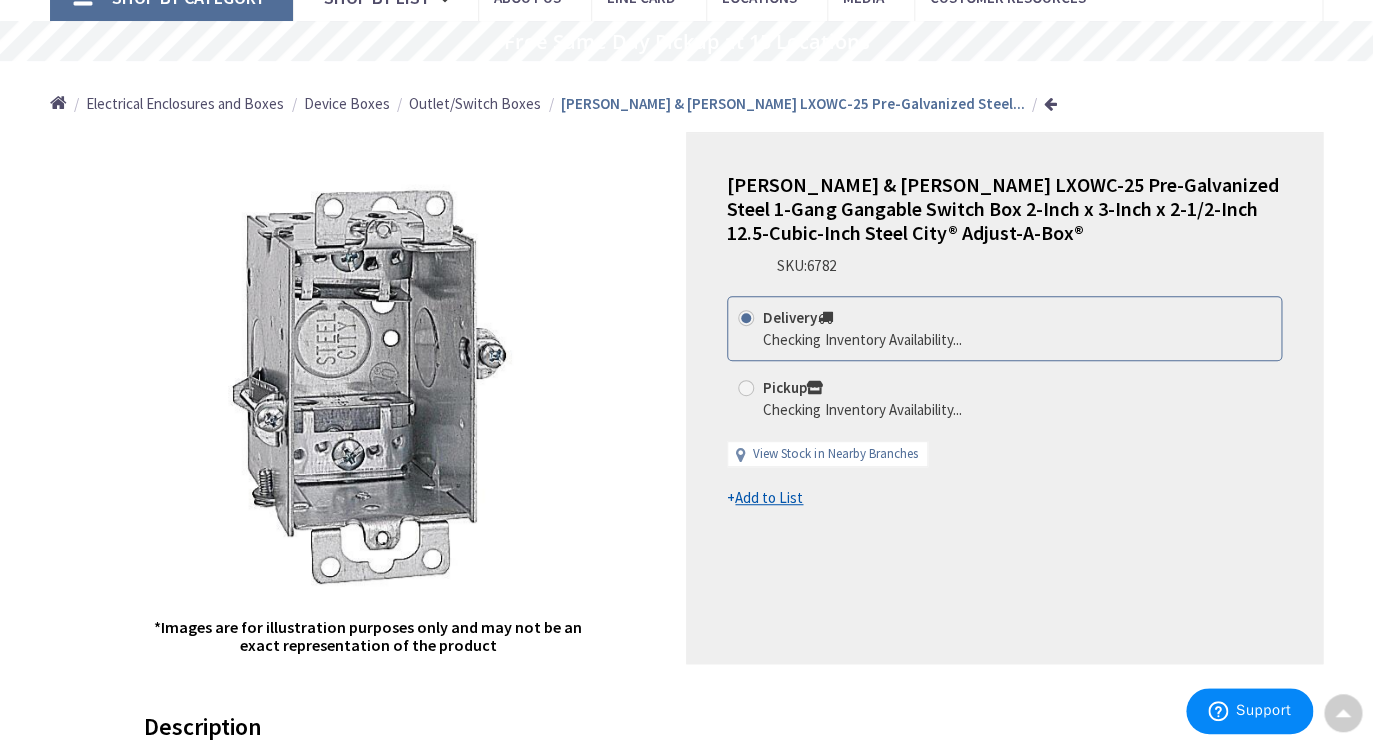 scroll, scrollTop: 0, scrollLeft: 0, axis: both 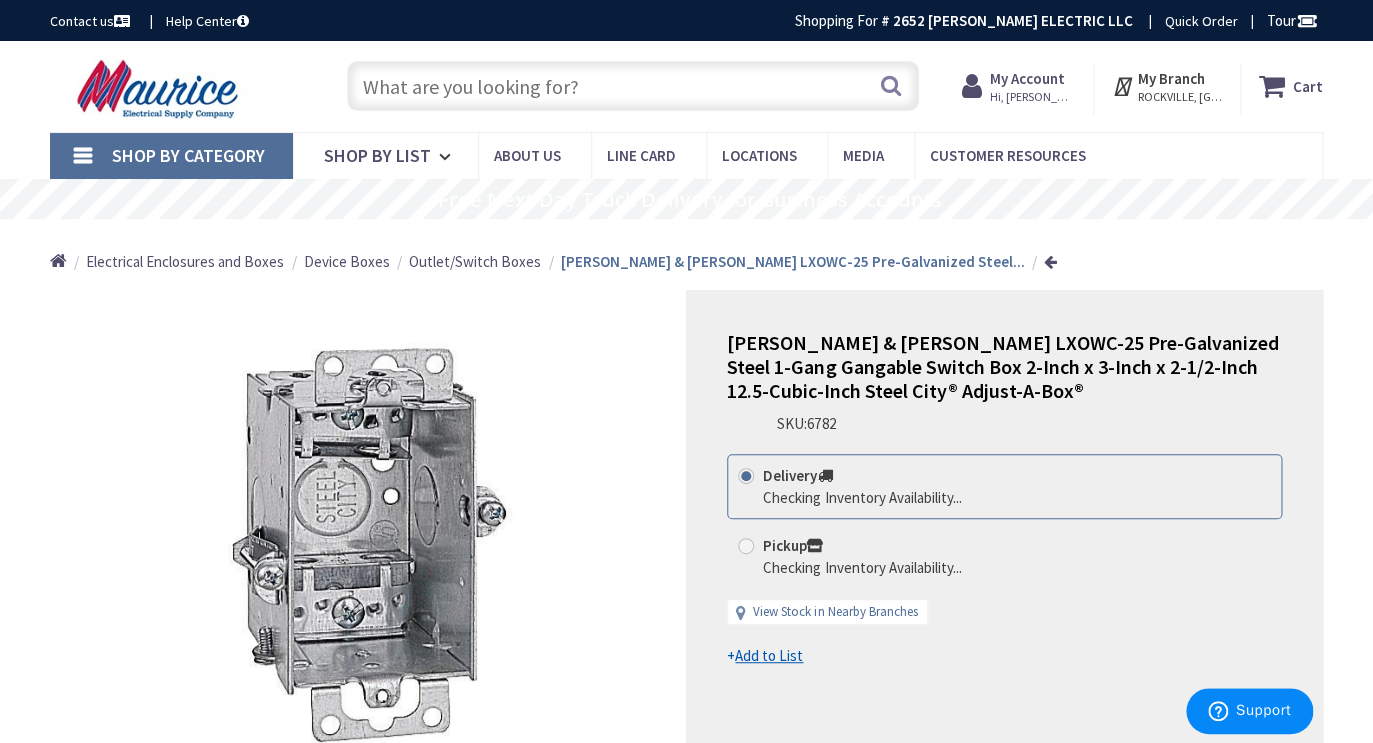 click at bounding box center (633, 86) 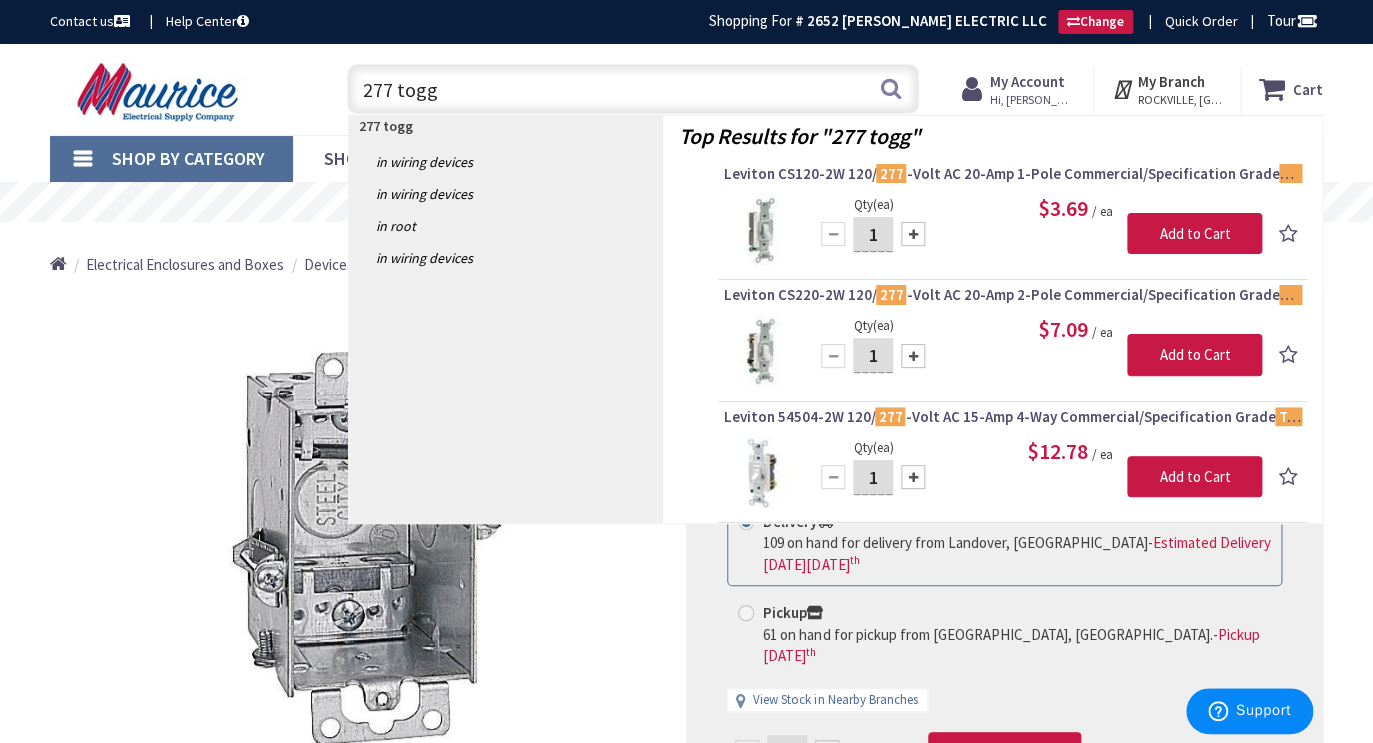type on "277 togg" 